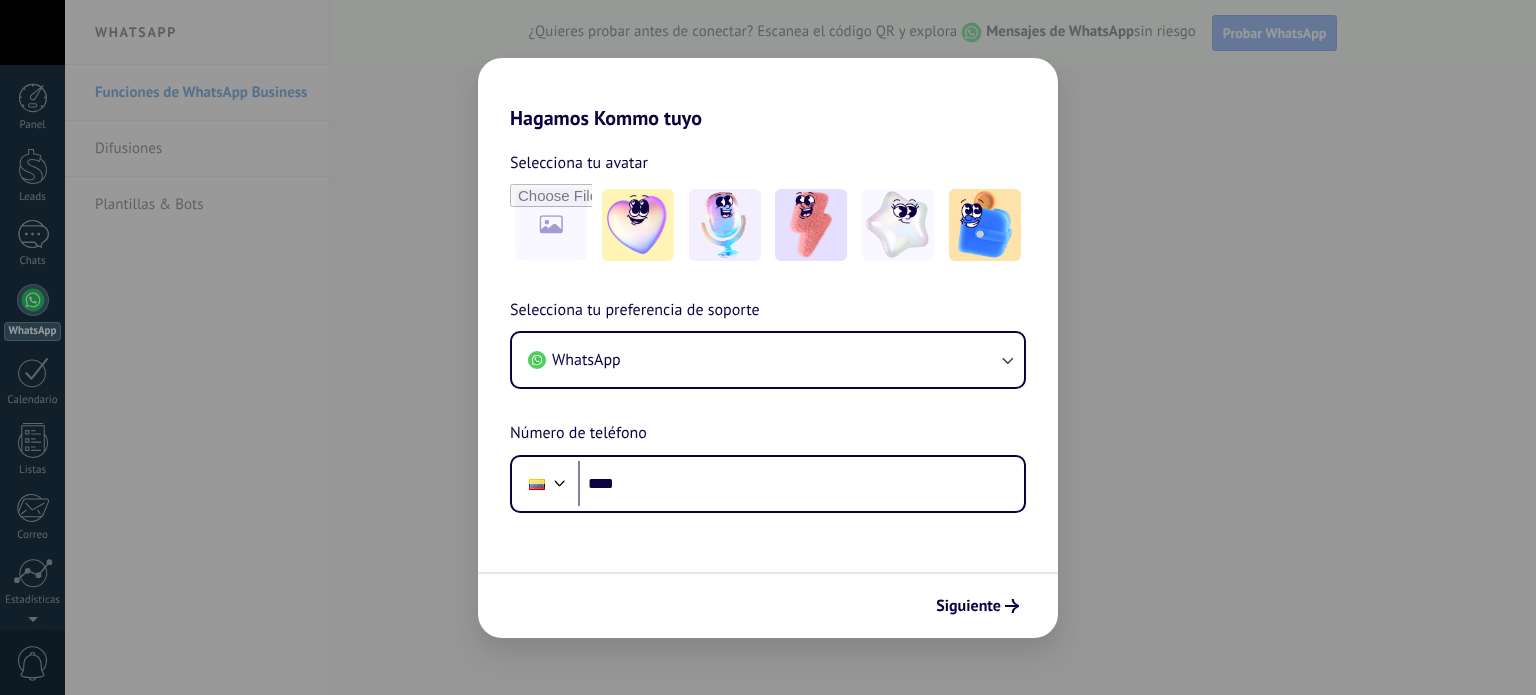 scroll, scrollTop: 0, scrollLeft: 0, axis: both 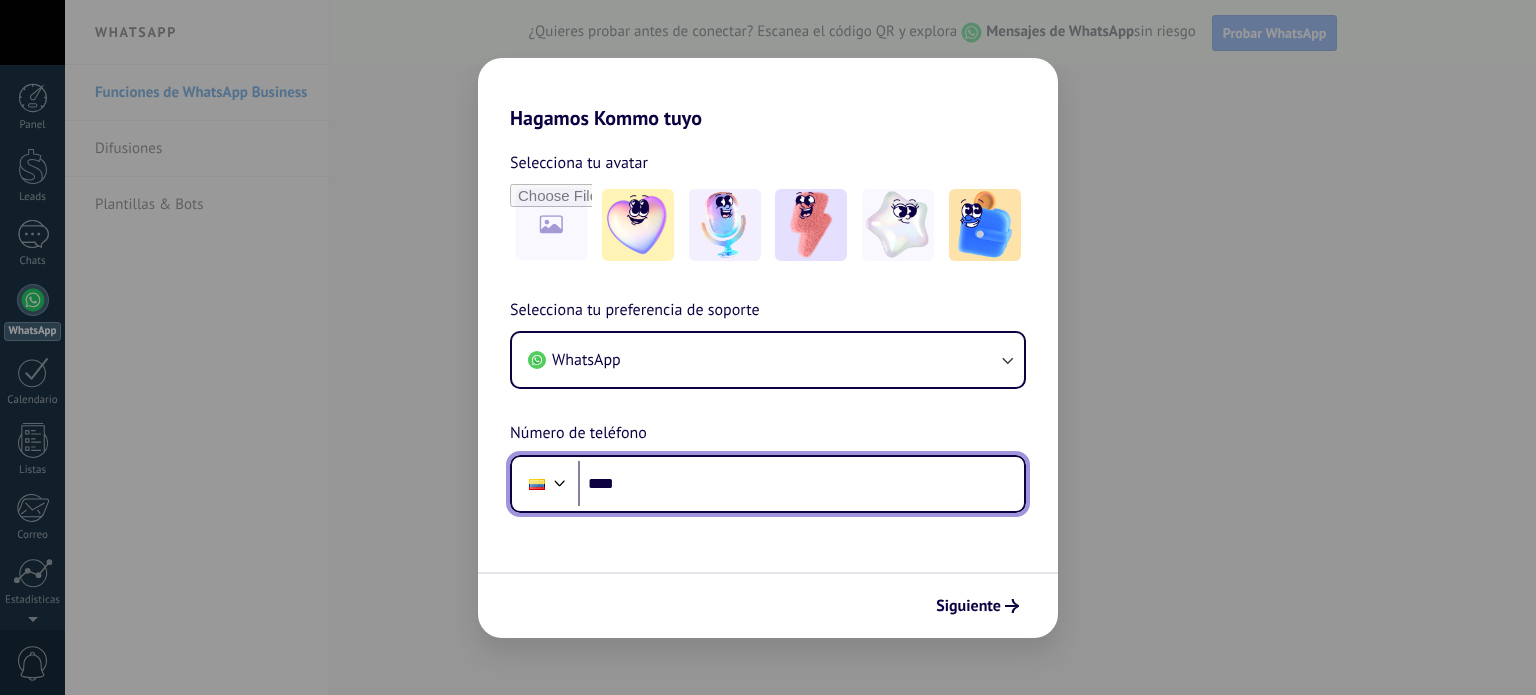 click on "****" at bounding box center [801, 484] 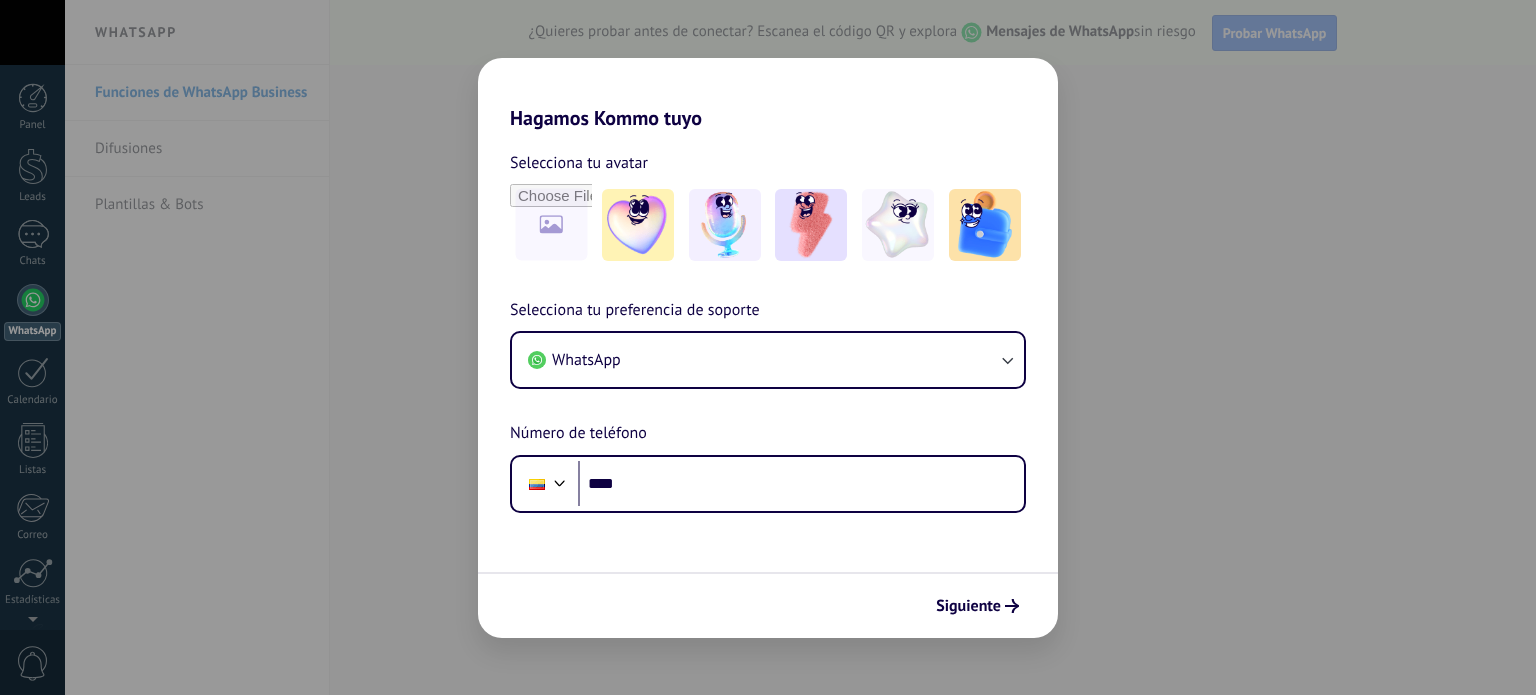 click on "WhatsApp Número de teléfono Phone **** Siguiente" at bounding box center [768, 347] 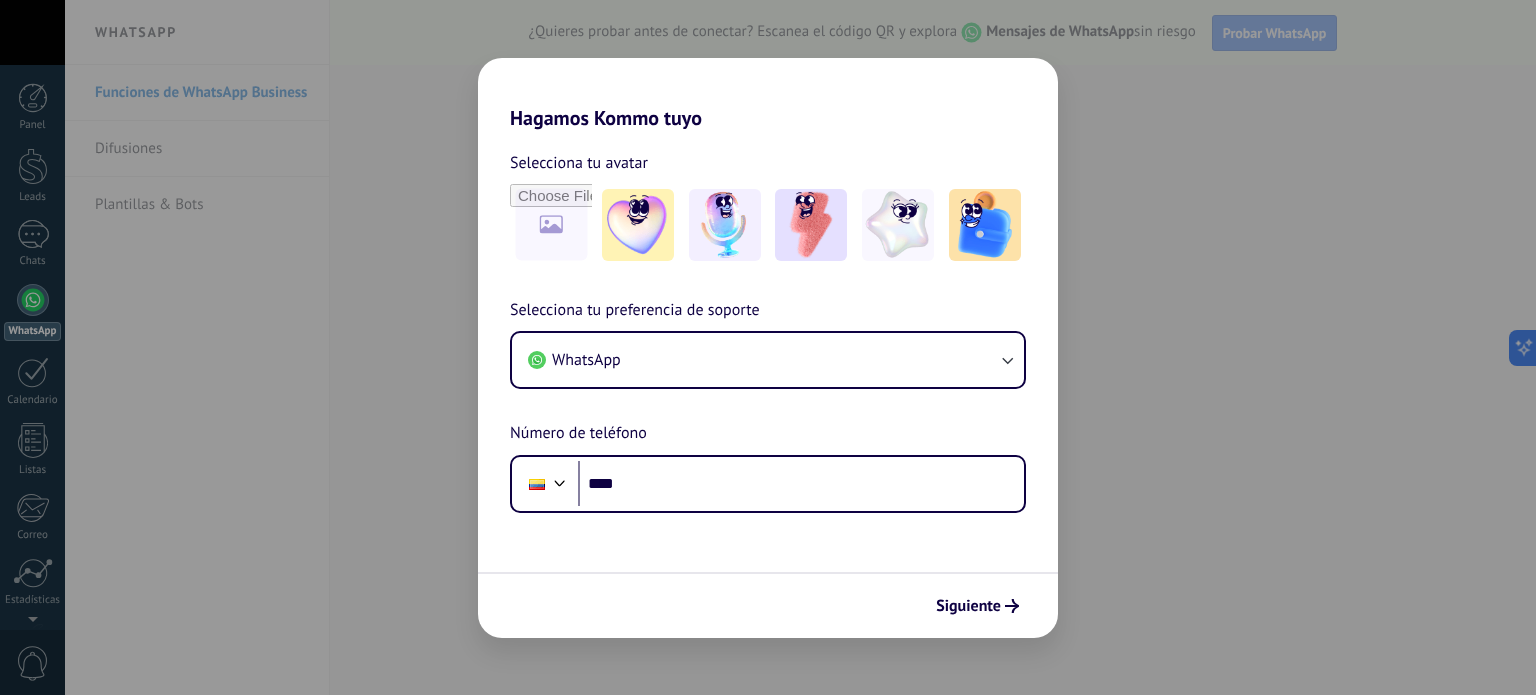 click on "Siguiente" at bounding box center [768, 605] 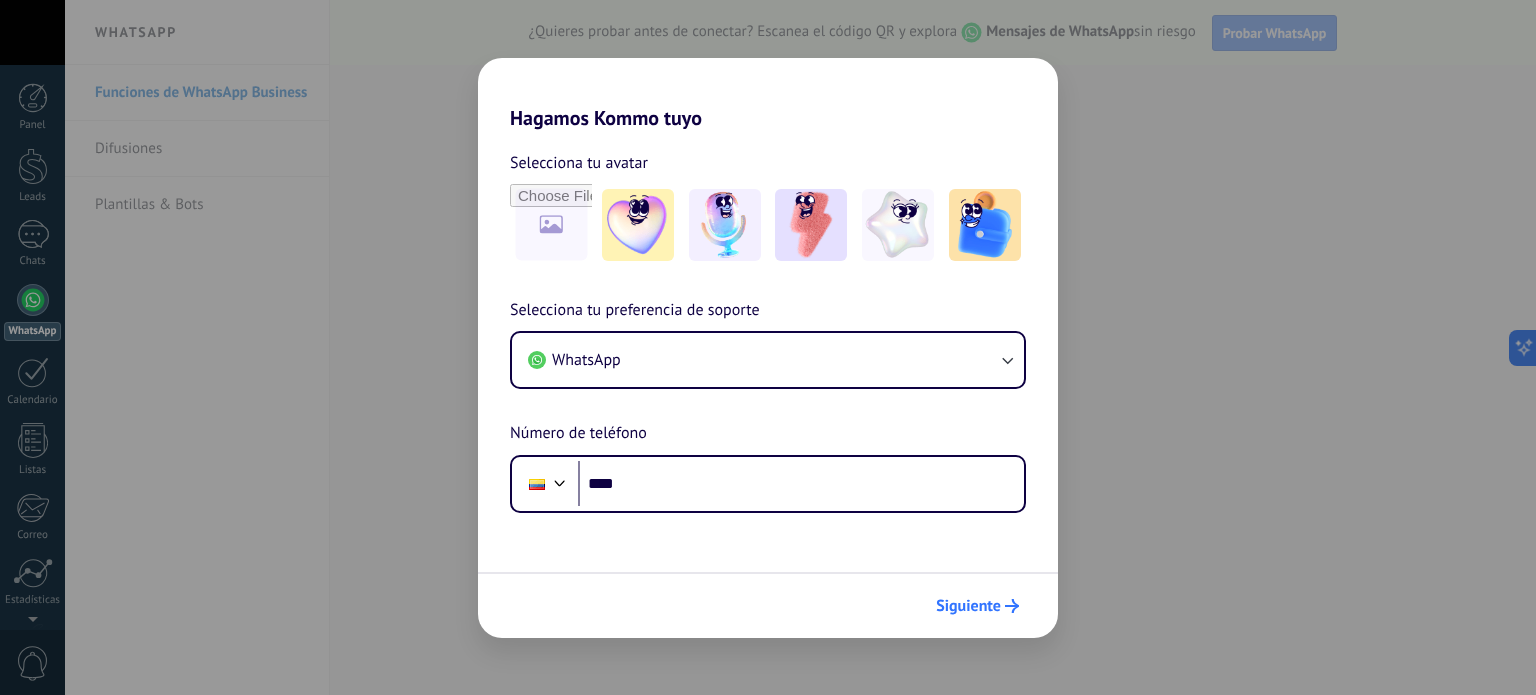 click on "Siguiente" at bounding box center [977, 606] 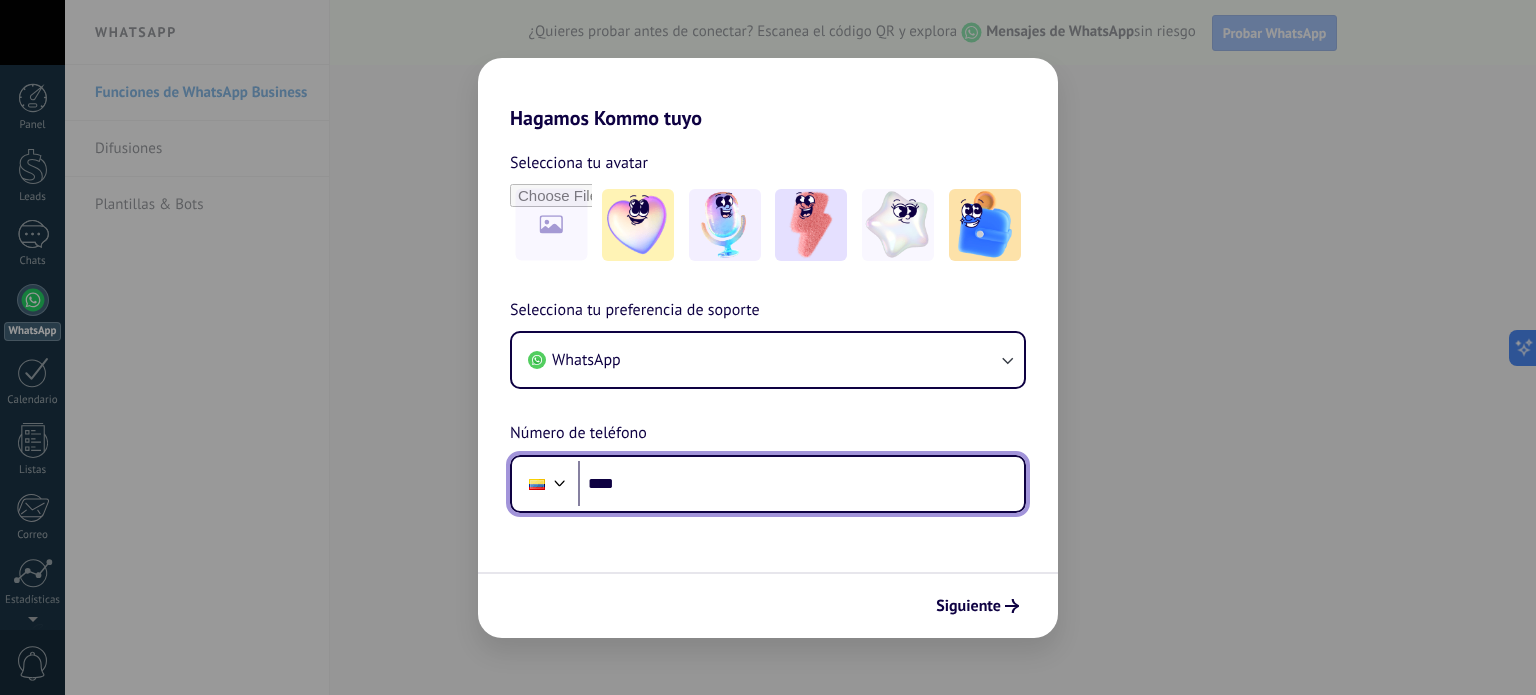 click on "****" at bounding box center (801, 484) 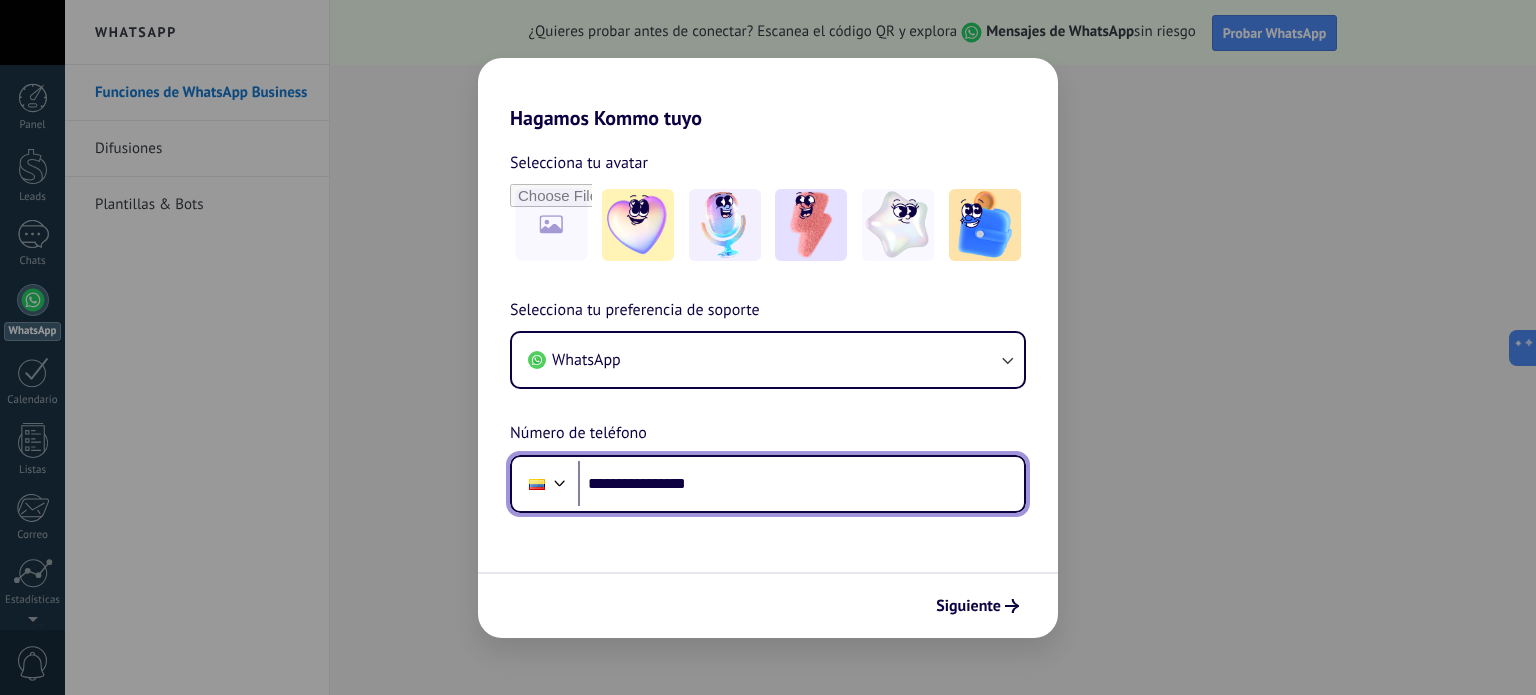 type on "**********" 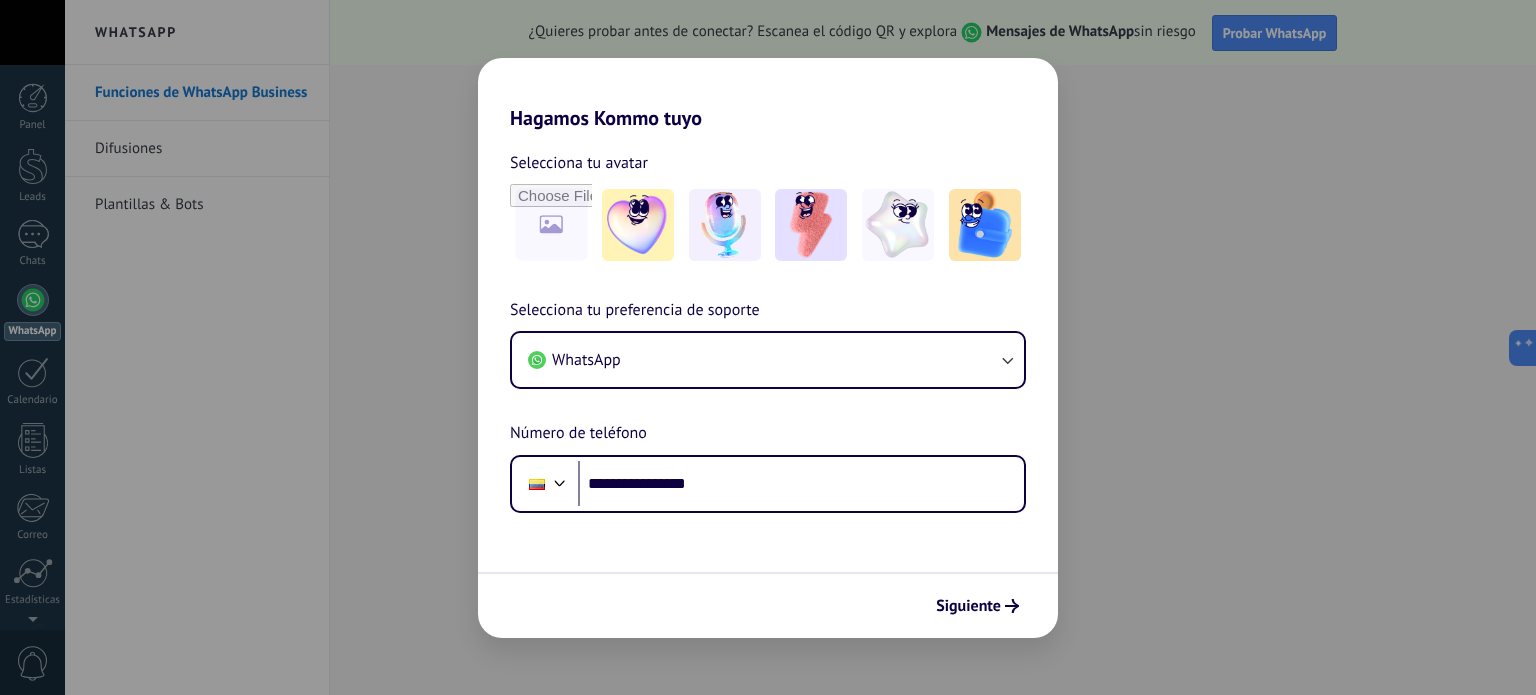 click on "Siguiente" at bounding box center [768, 605] 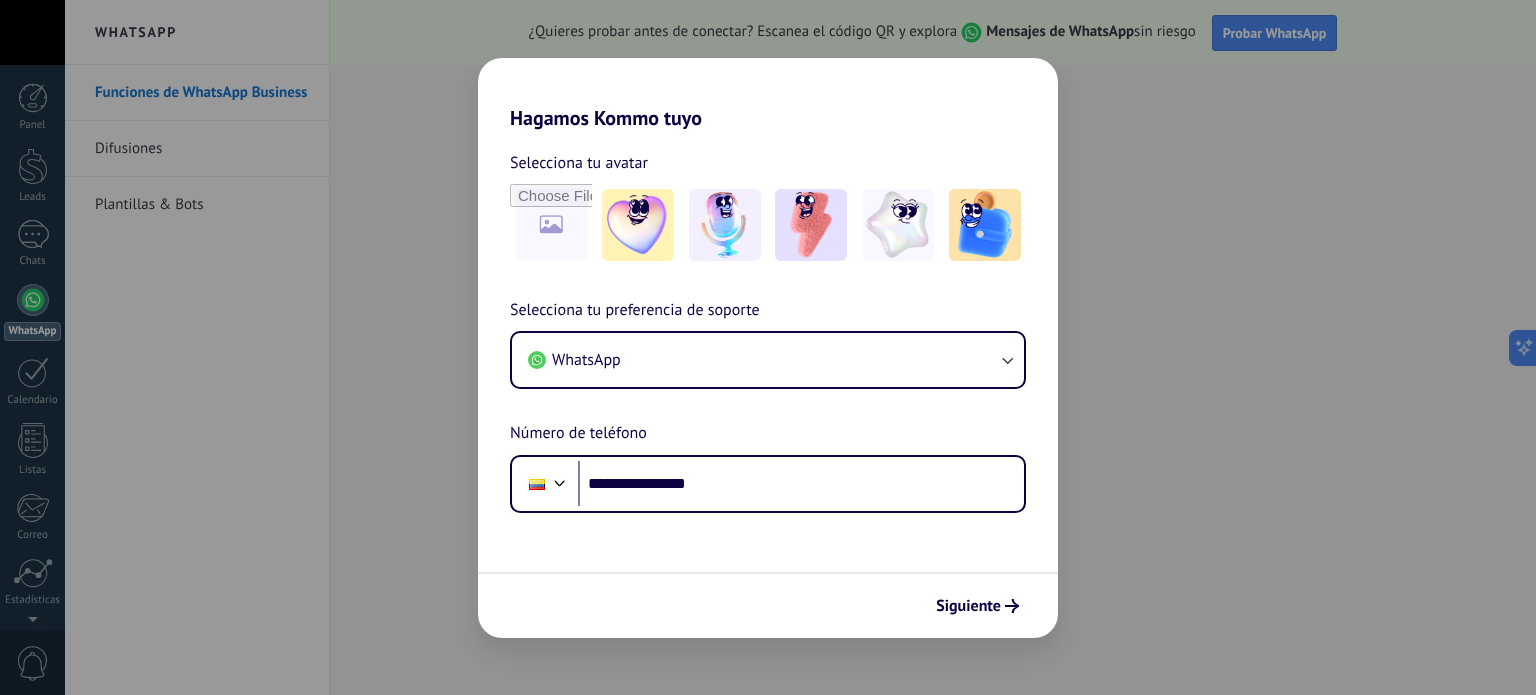 scroll, scrollTop: 0, scrollLeft: 0, axis: both 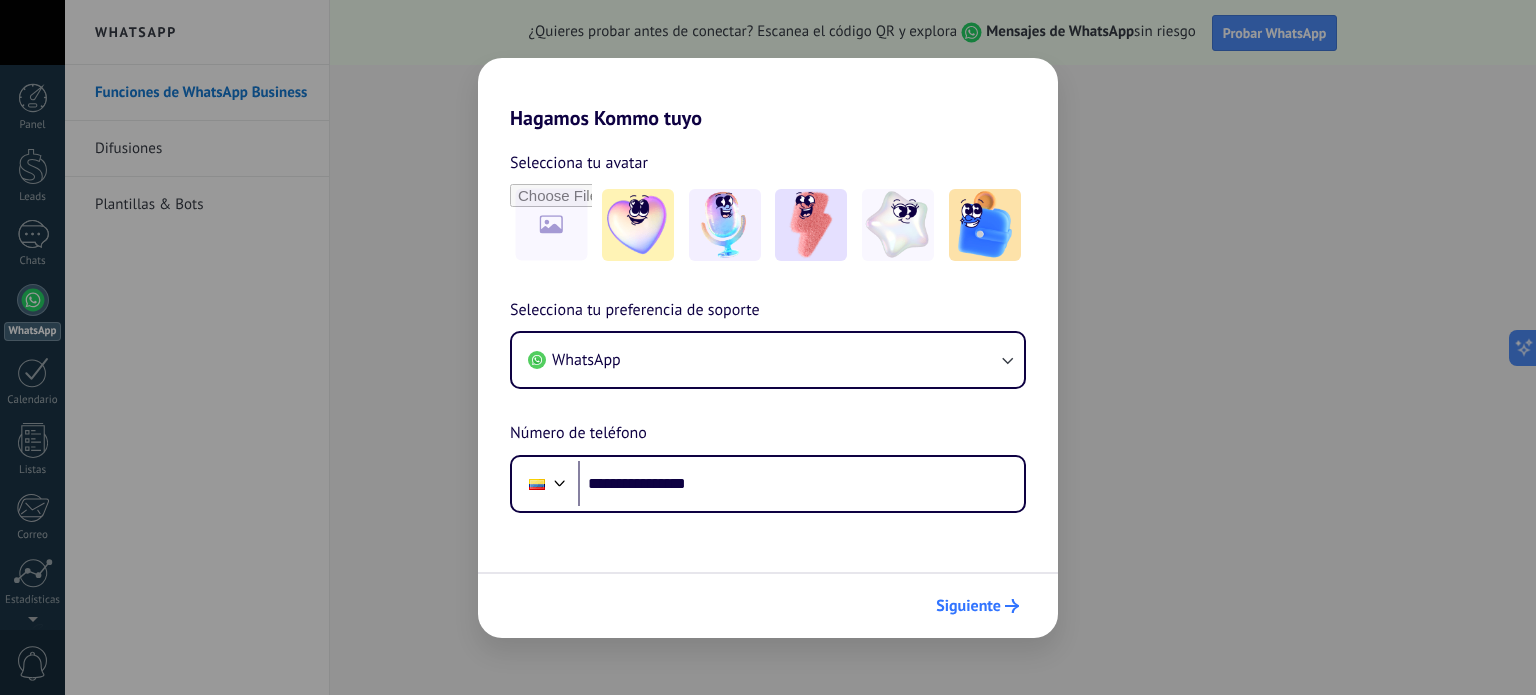 click on "Siguiente" at bounding box center (968, 606) 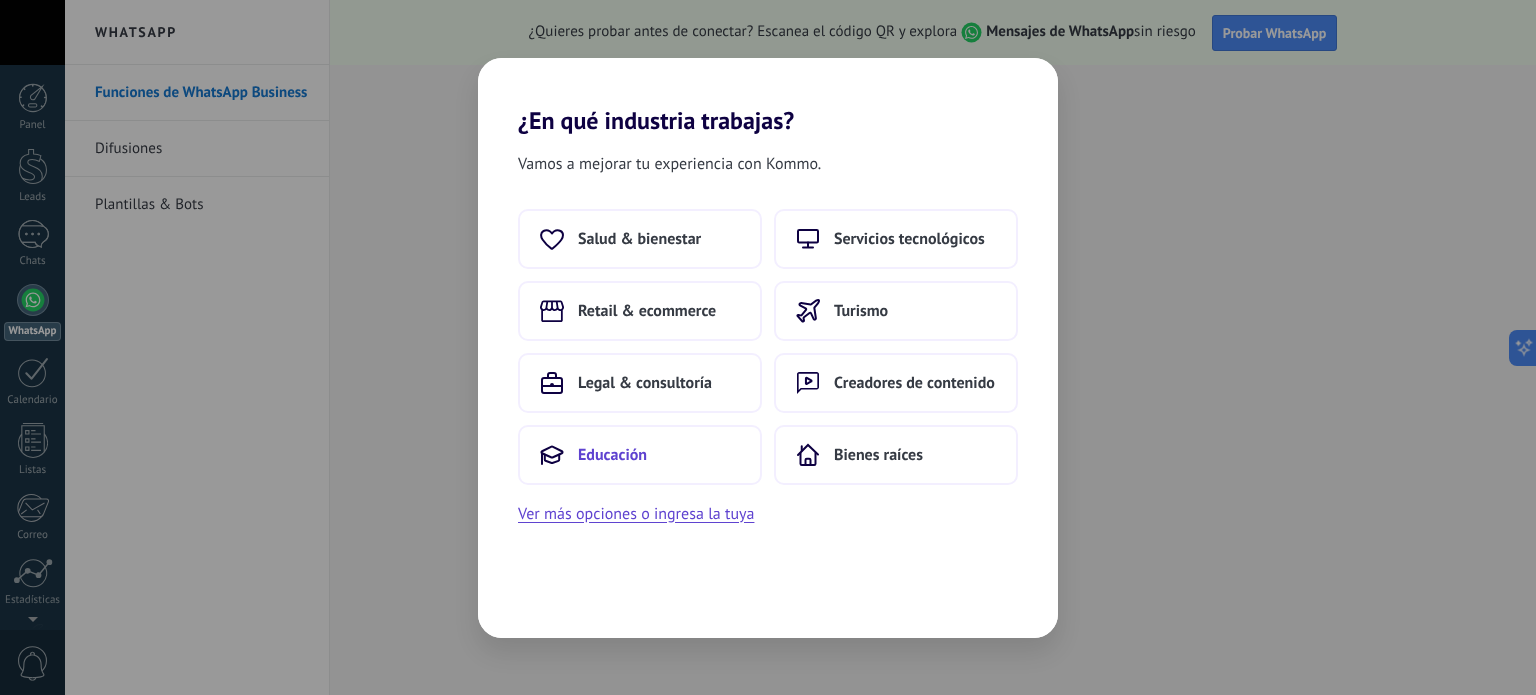 click on "Educación" at bounding box center [640, 455] 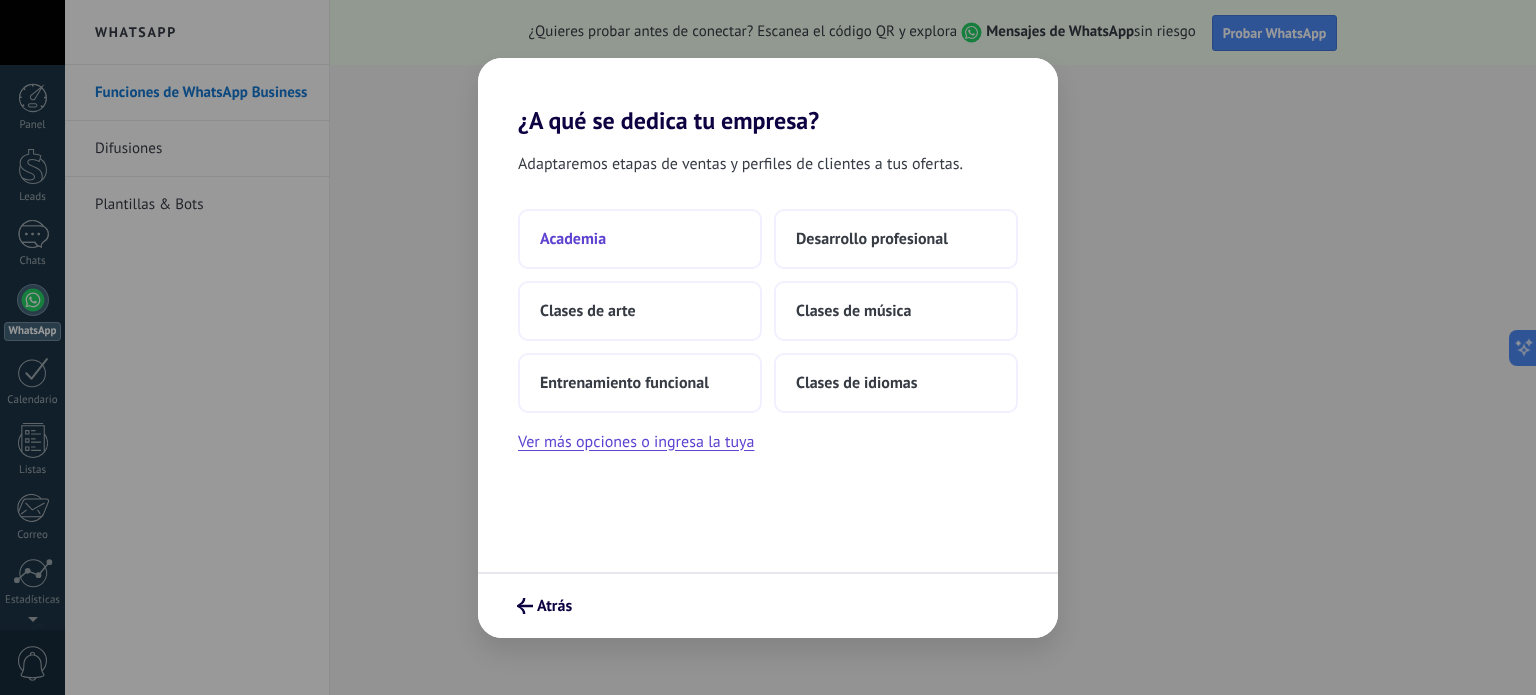 click on "Academia" at bounding box center (640, 239) 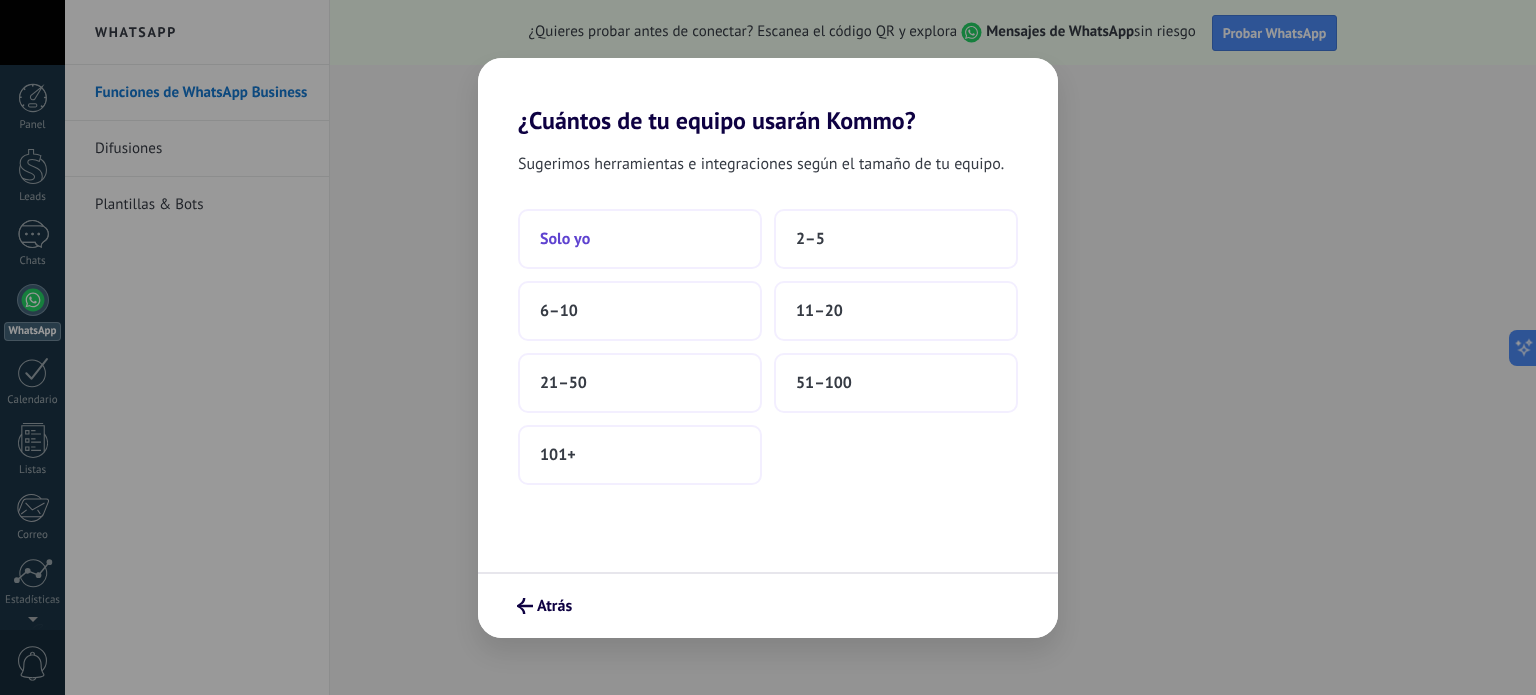 click on "Solo yo" at bounding box center (640, 239) 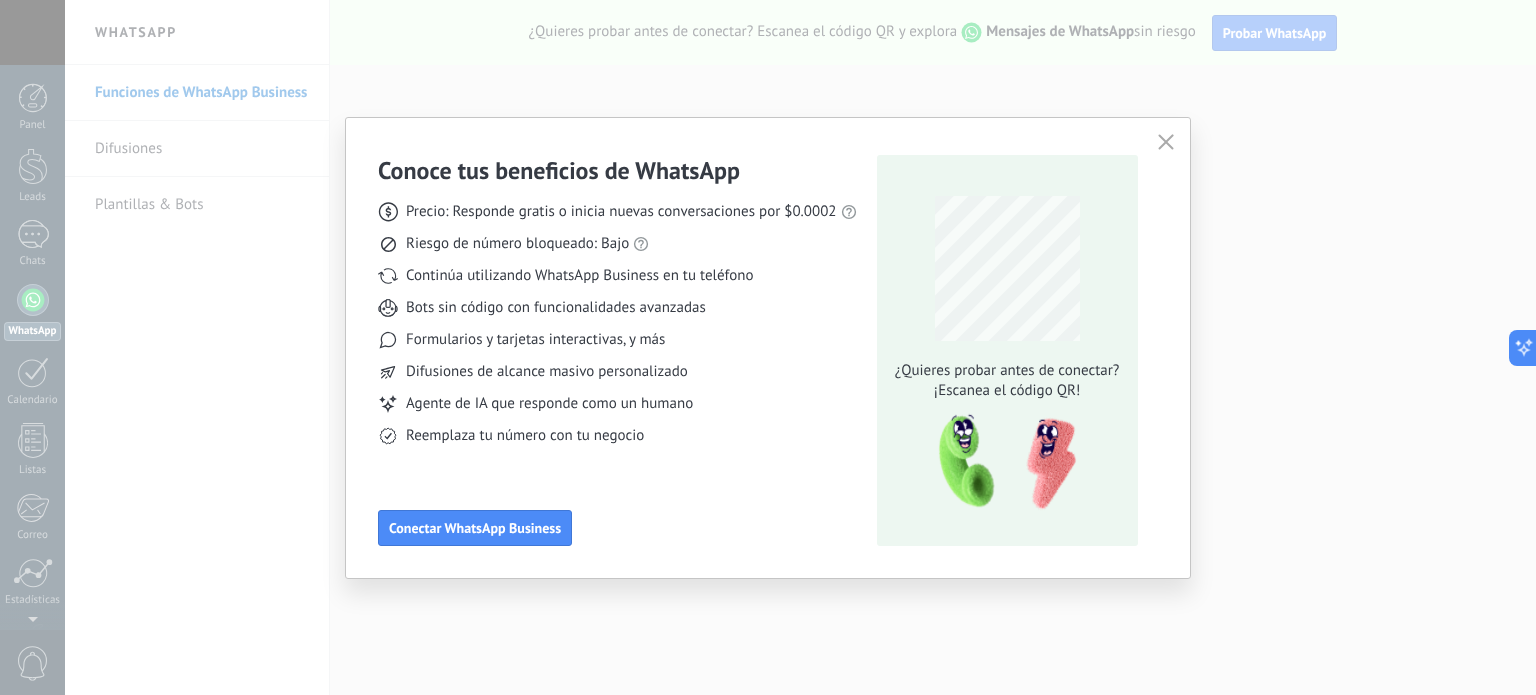 click at bounding box center (1166, 142) 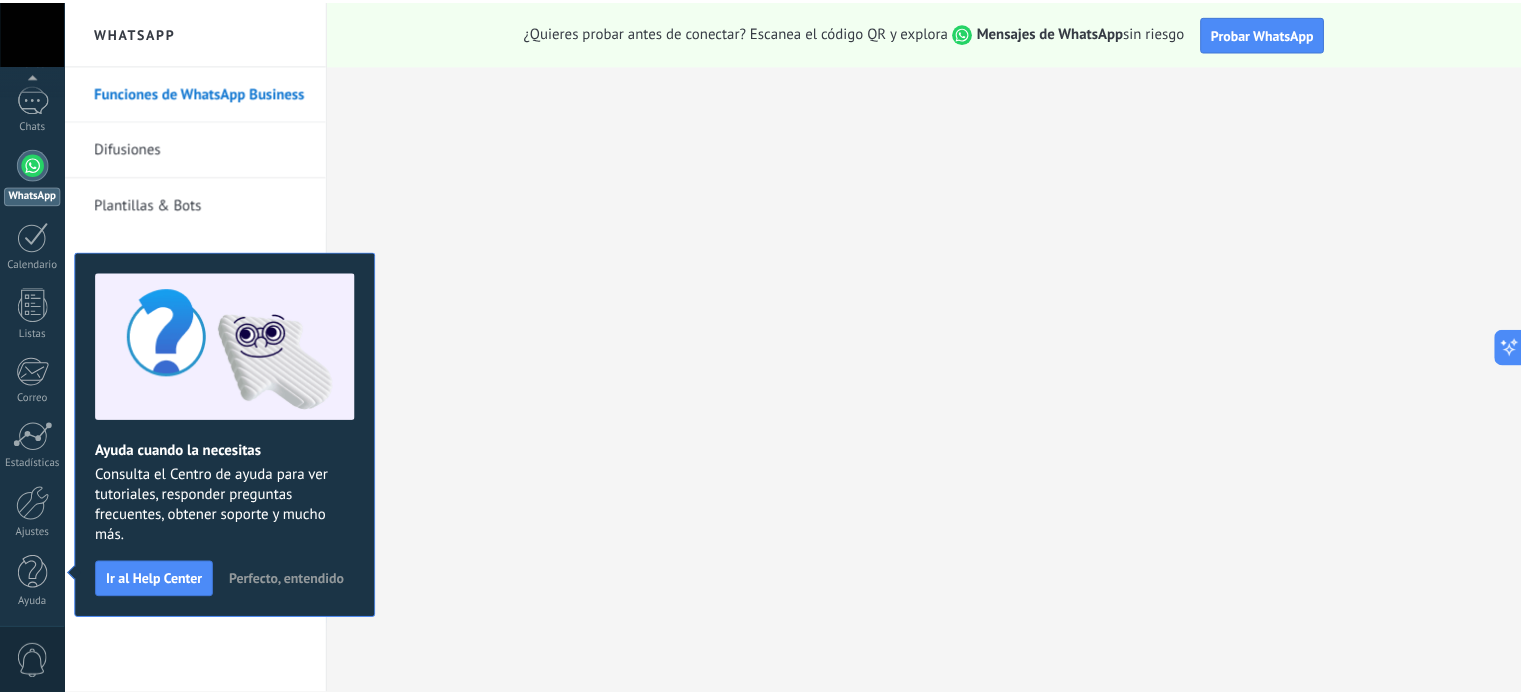 scroll, scrollTop: 0, scrollLeft: 0, axis: both 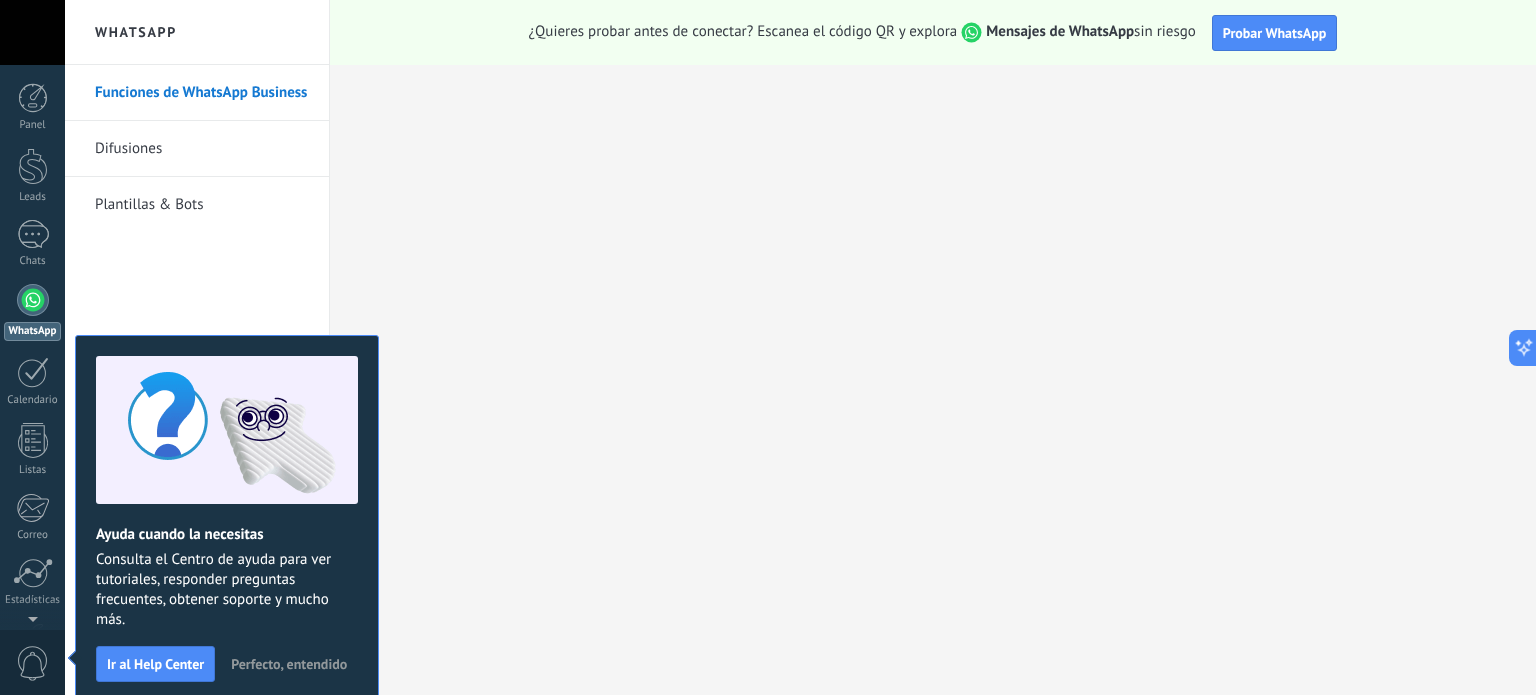 click on "Perfecto, entendido" at bounding box center (289, 664) 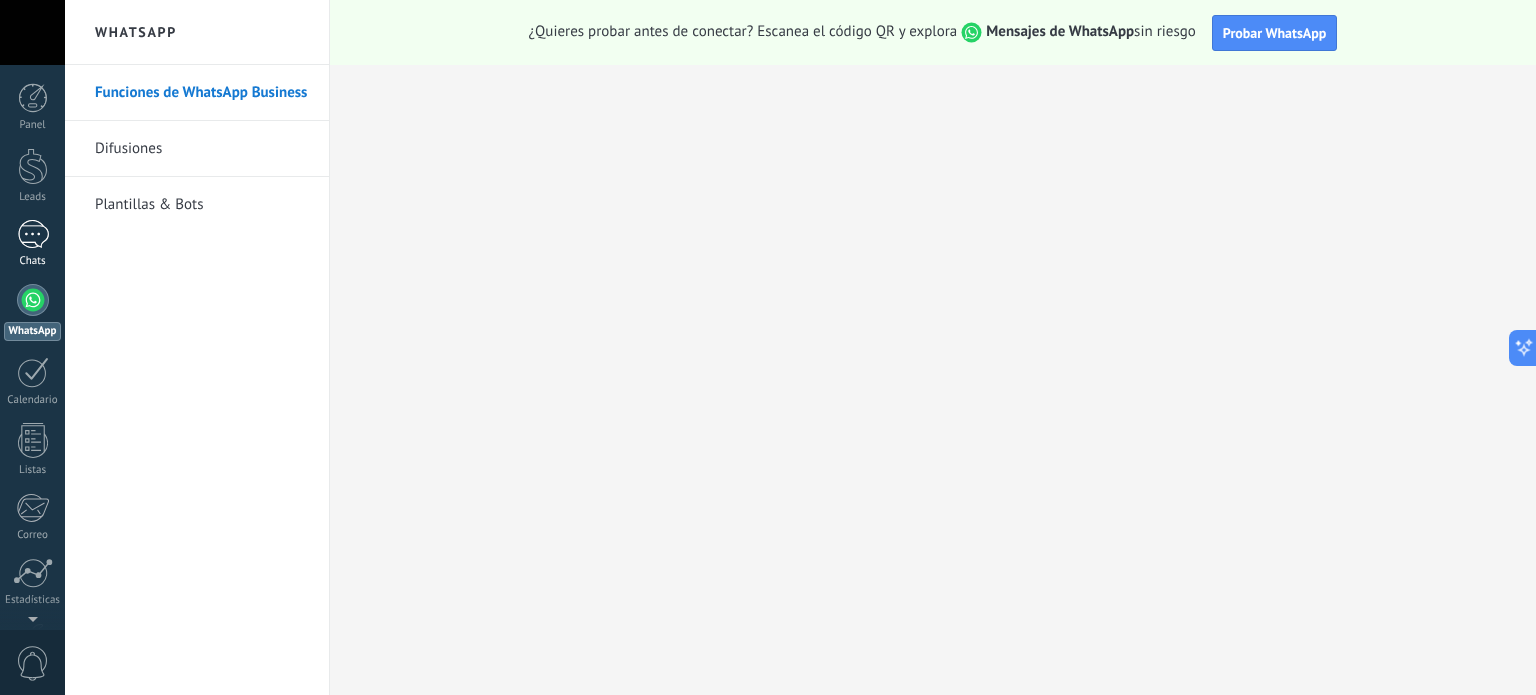 click at bounding box center (33, 234) 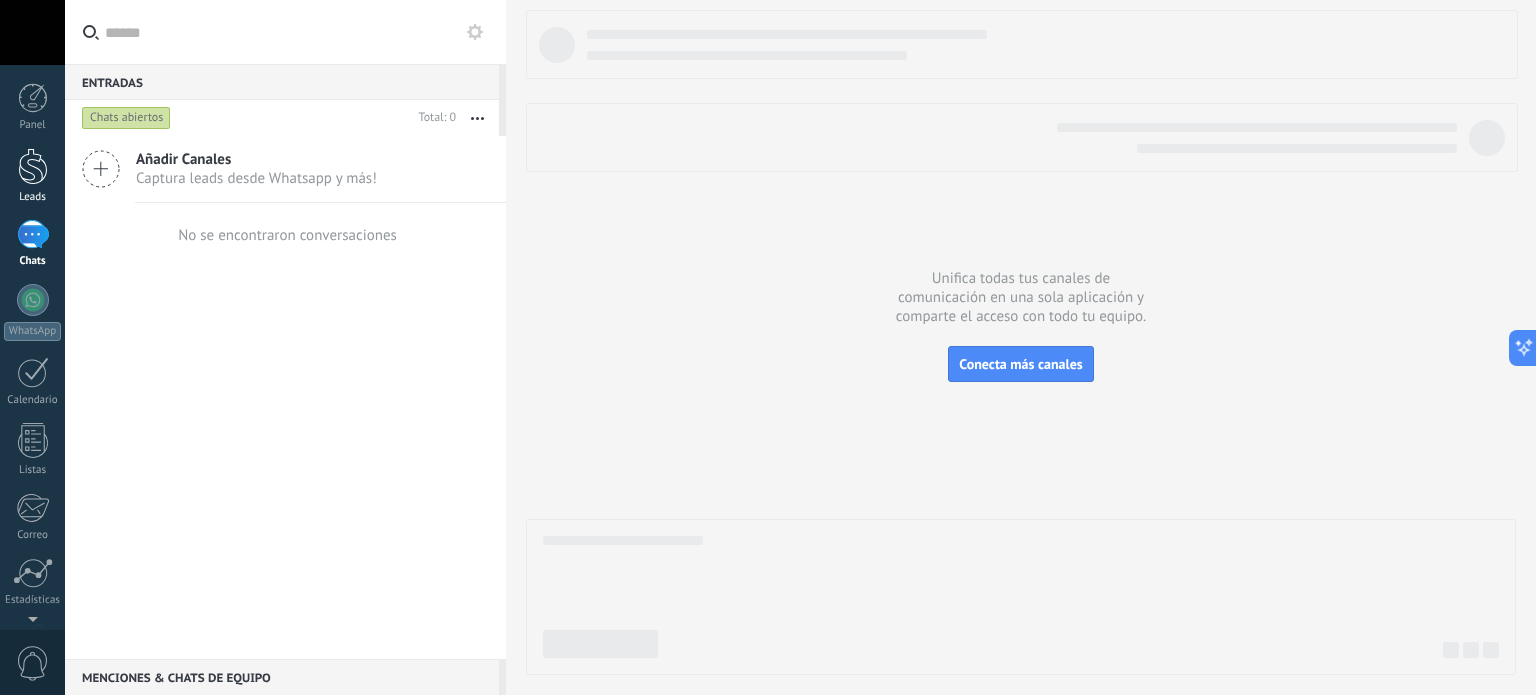 click at bounding box center (33, 166) 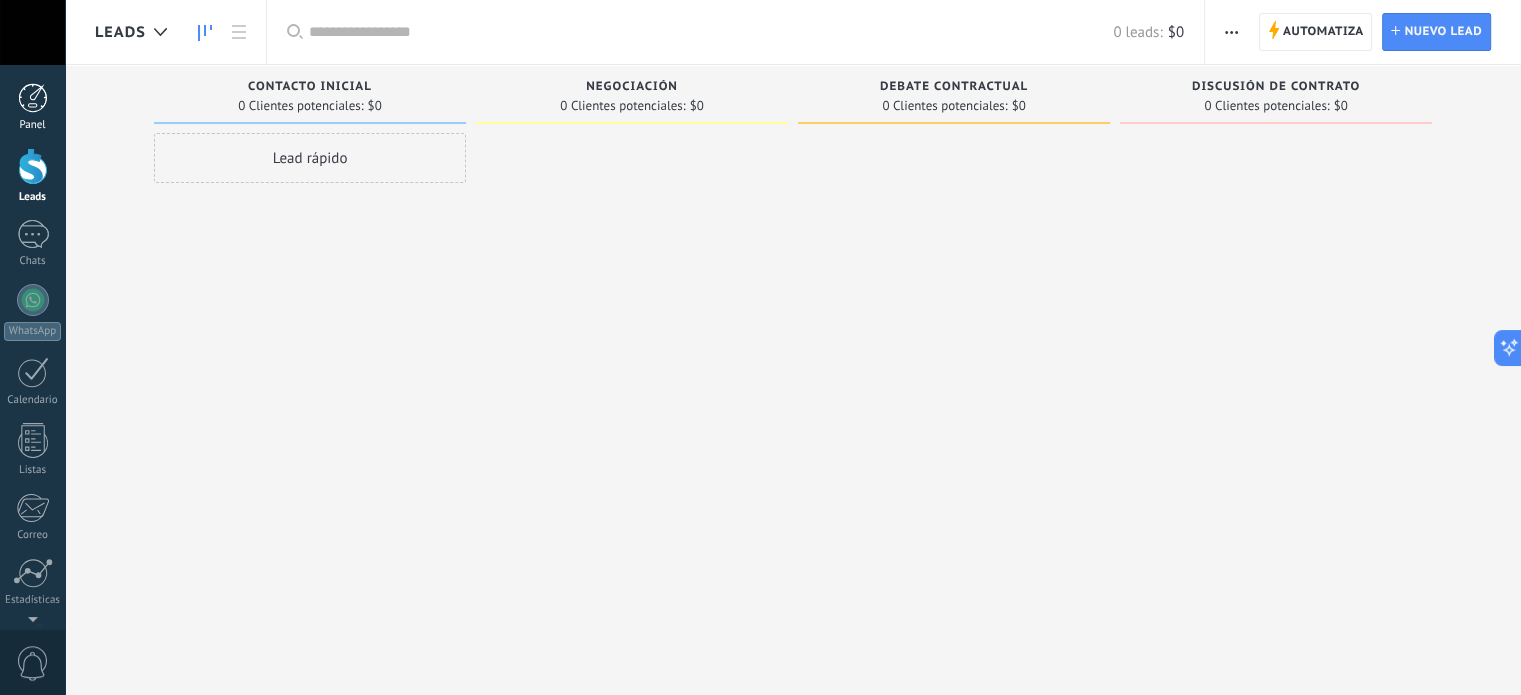 click at bounding box center (33, 98) 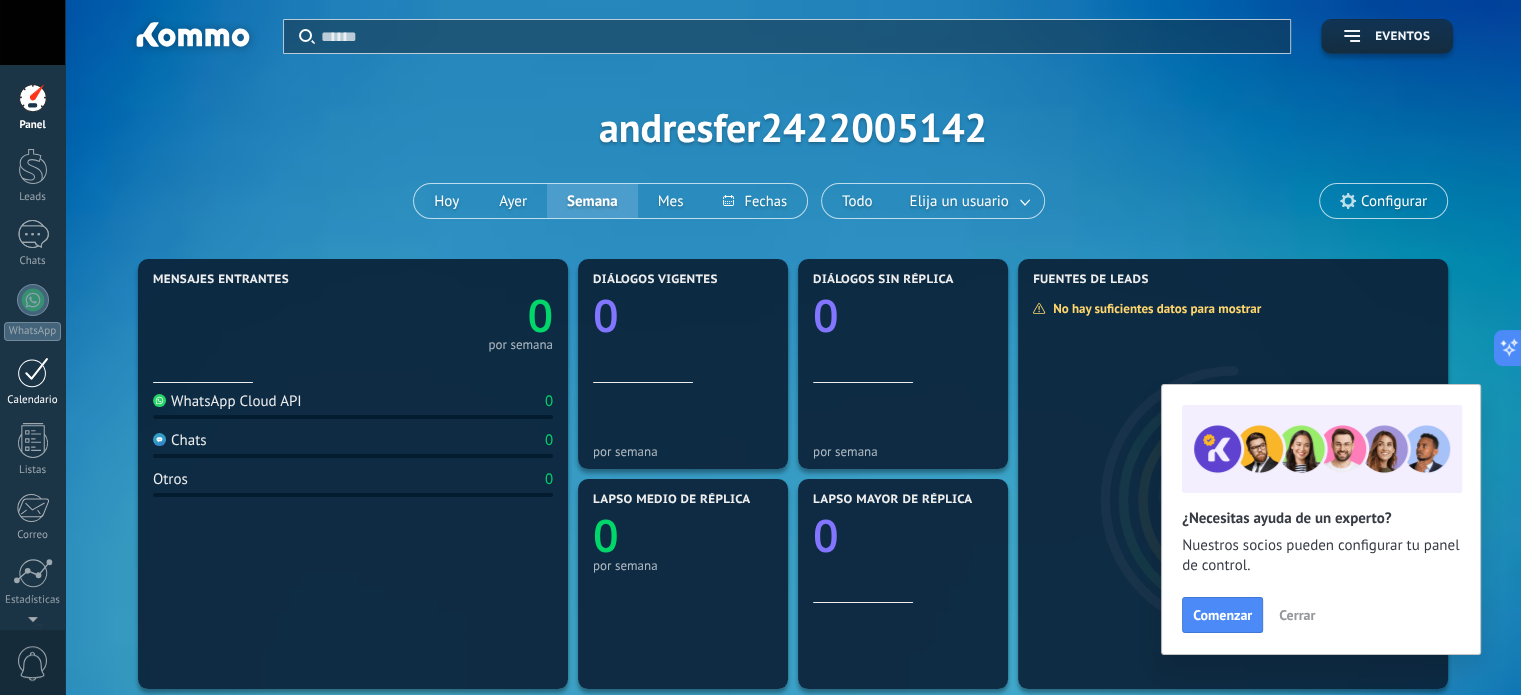 click at bounding box center (33, 372) 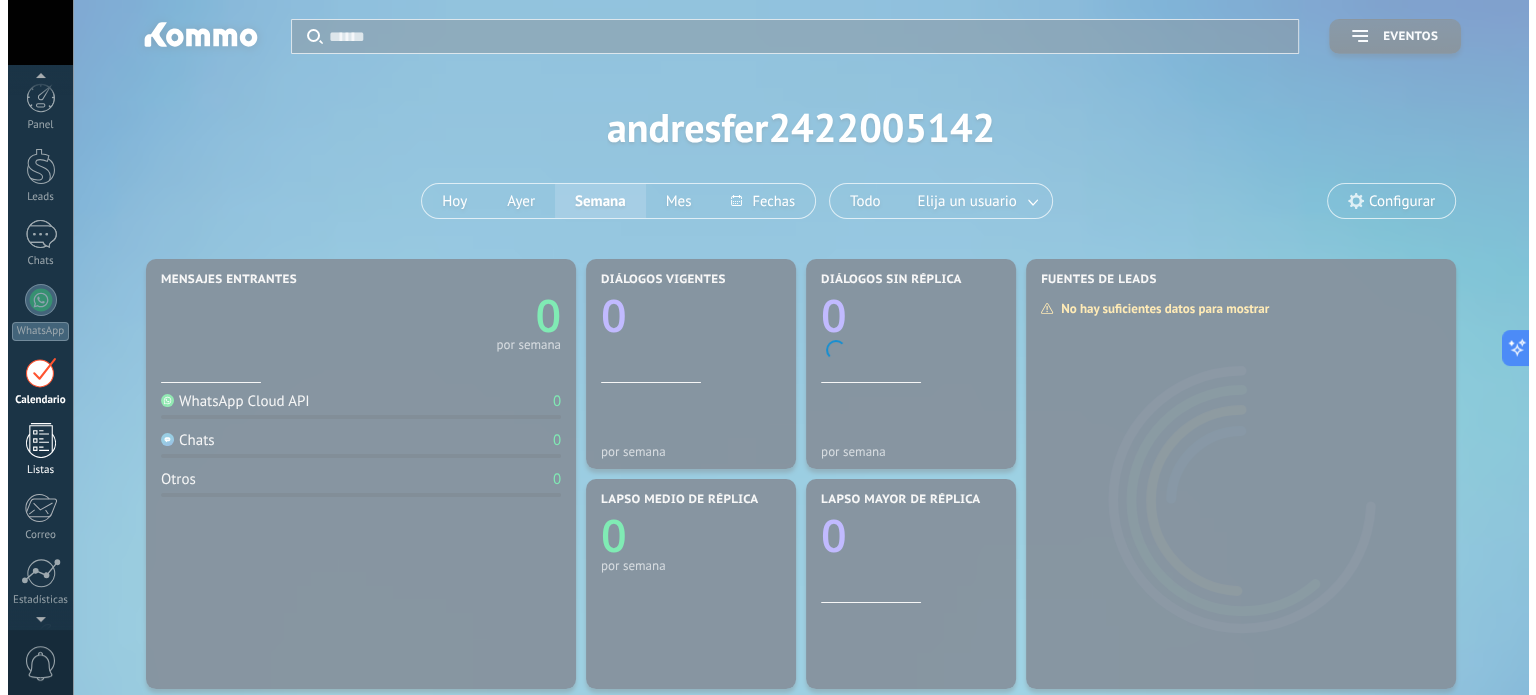 scroll, scrollTop: 56, scrollLeft: 0, axis: vertical 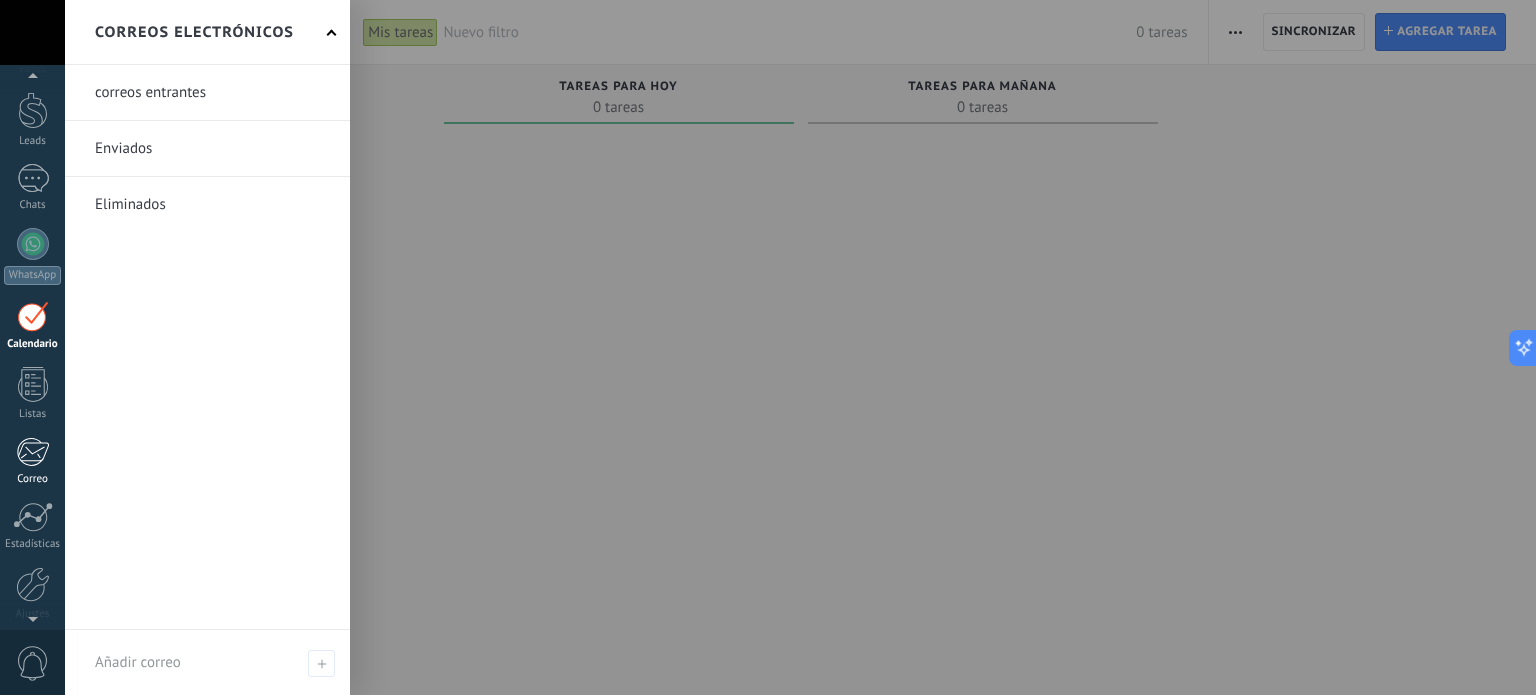 click on "Correo" at bounding box center [32, 461] 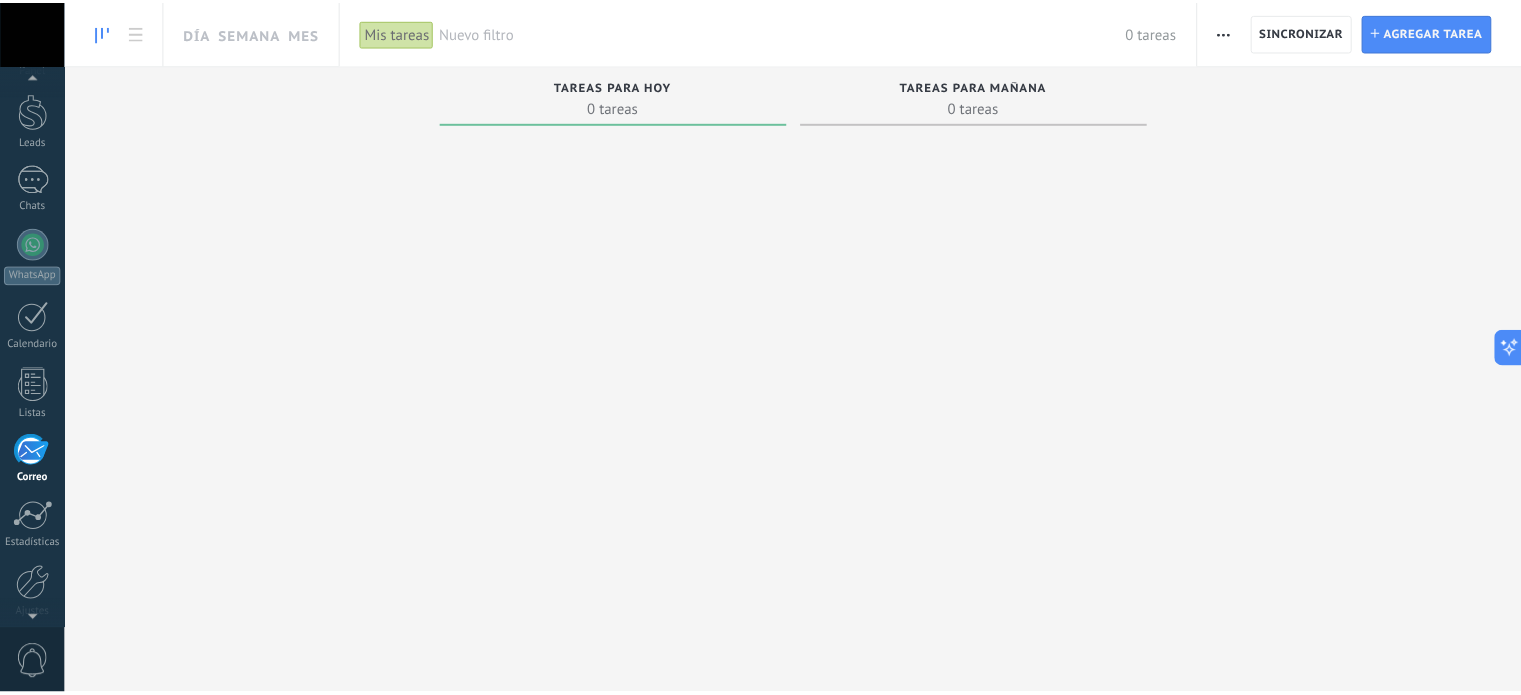 scroll, scrollTop: 136, scrollLeft: 0, axis: vertical 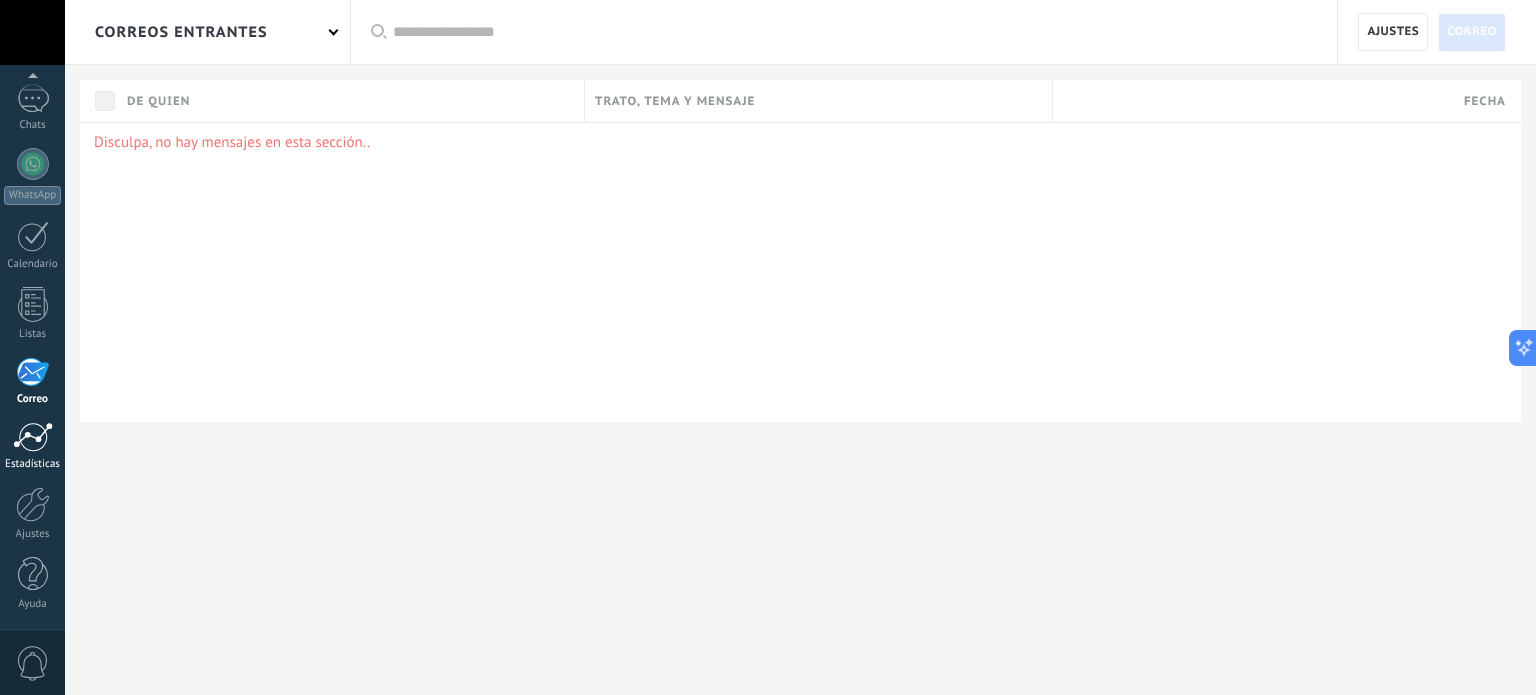 click at bounding box center (33, 437) 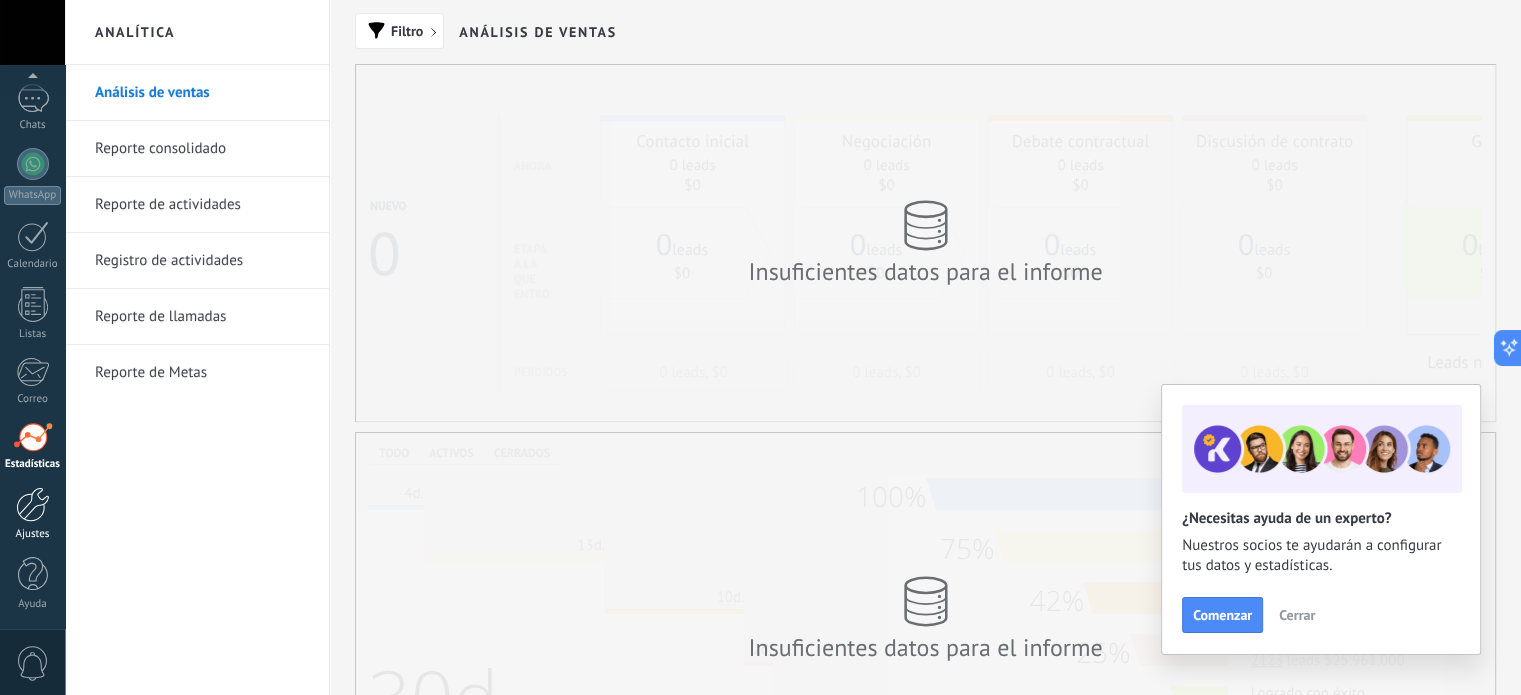 click at bounding box center [33, 504] 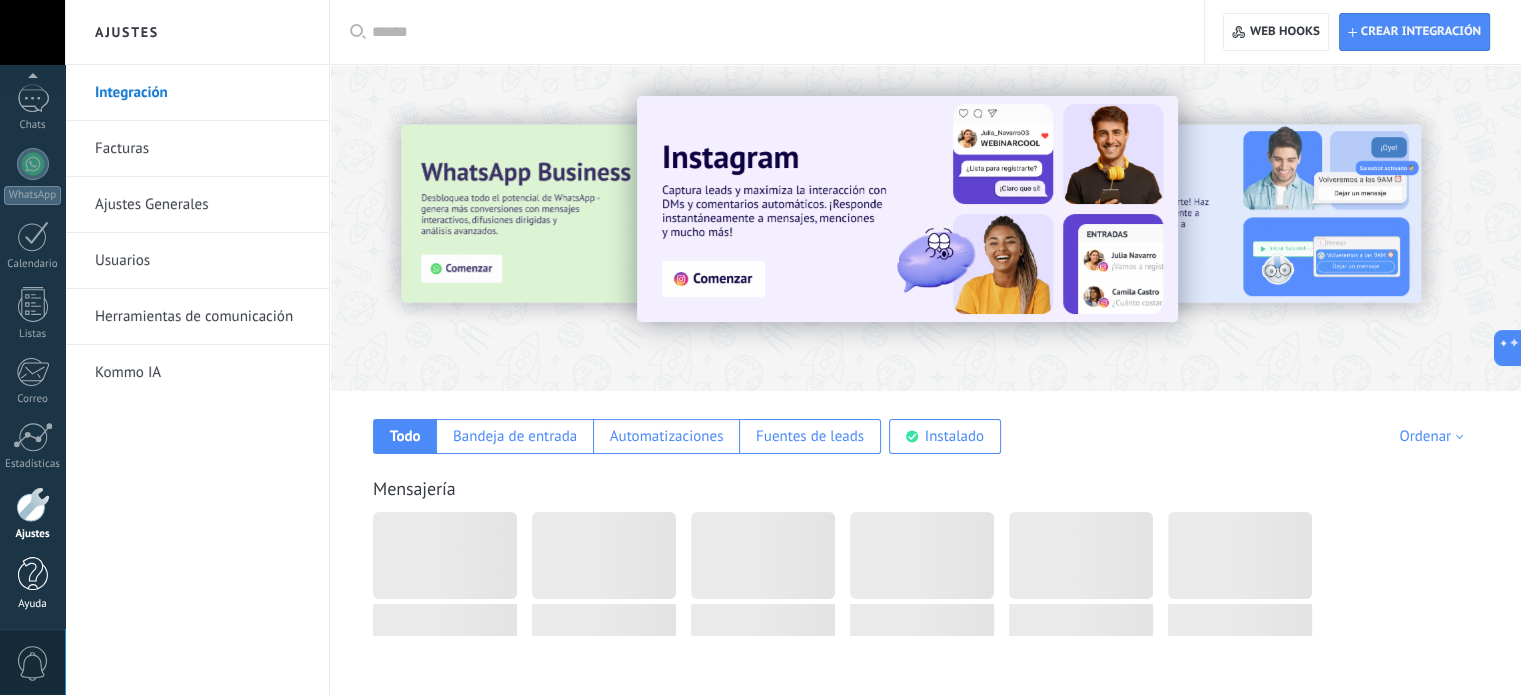 click on "Ayuda" at bounding box center (32, 584) 